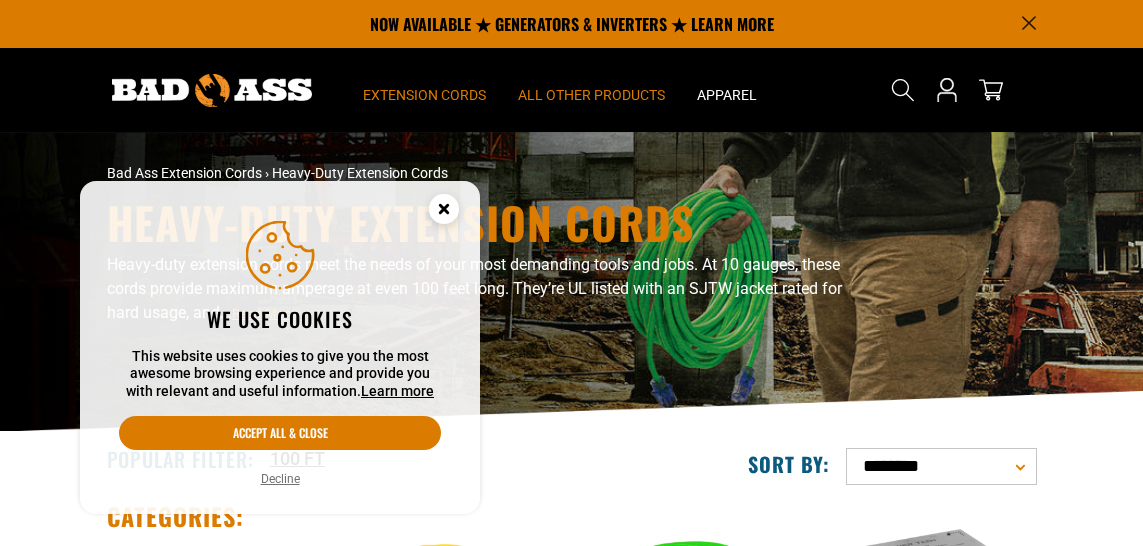 scroll, scrollTop: 0, scrollLeft: 0, axis: both 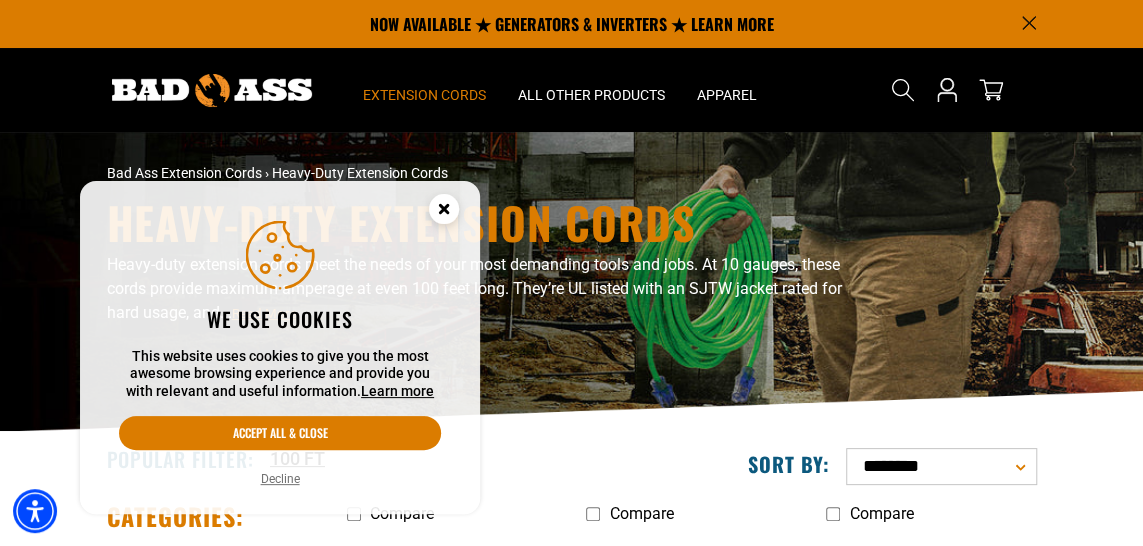 drag, startPoint x: 250, startPoint y: 434, endPoint x: 324, endPoint y: 363, distance: 102.55243 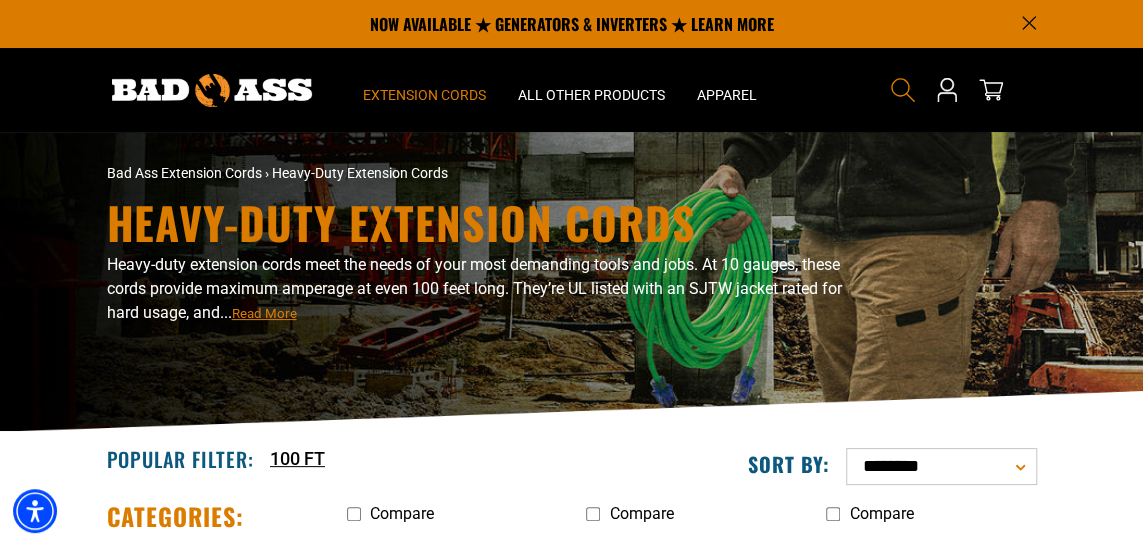 click at bounding box center [903, 90] 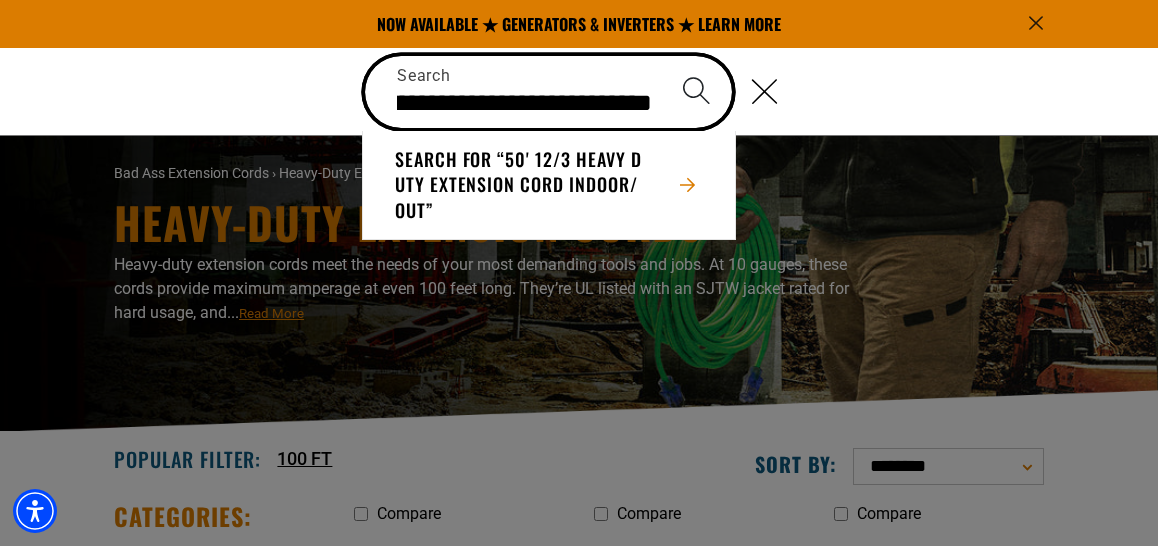 scroll, scrollTop: 0, scrollLeft: 355, axis: horizontal 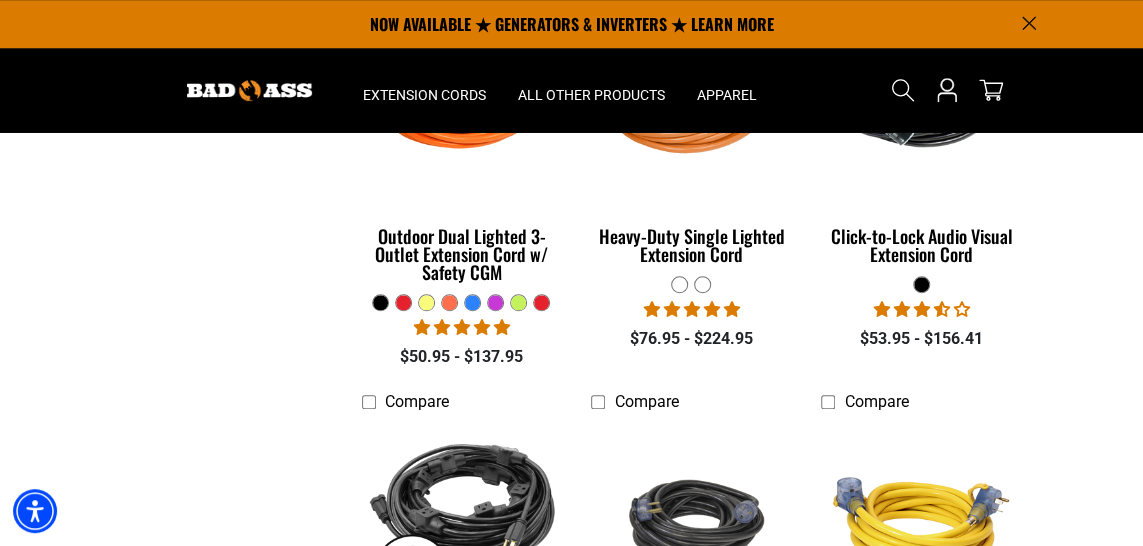 click at bounding box center (403, 302) 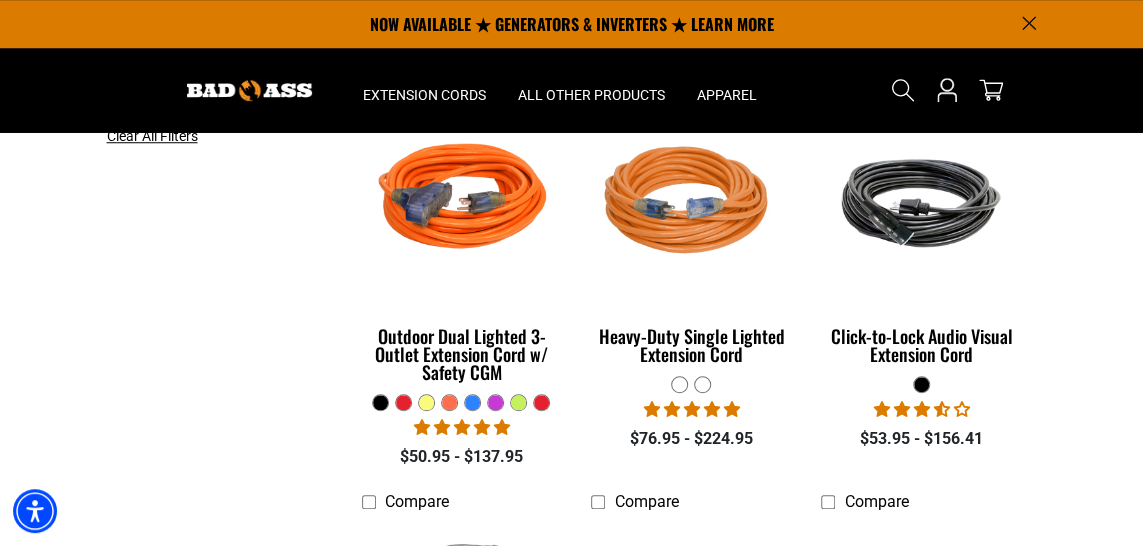 click at bounding box center [898, -17] 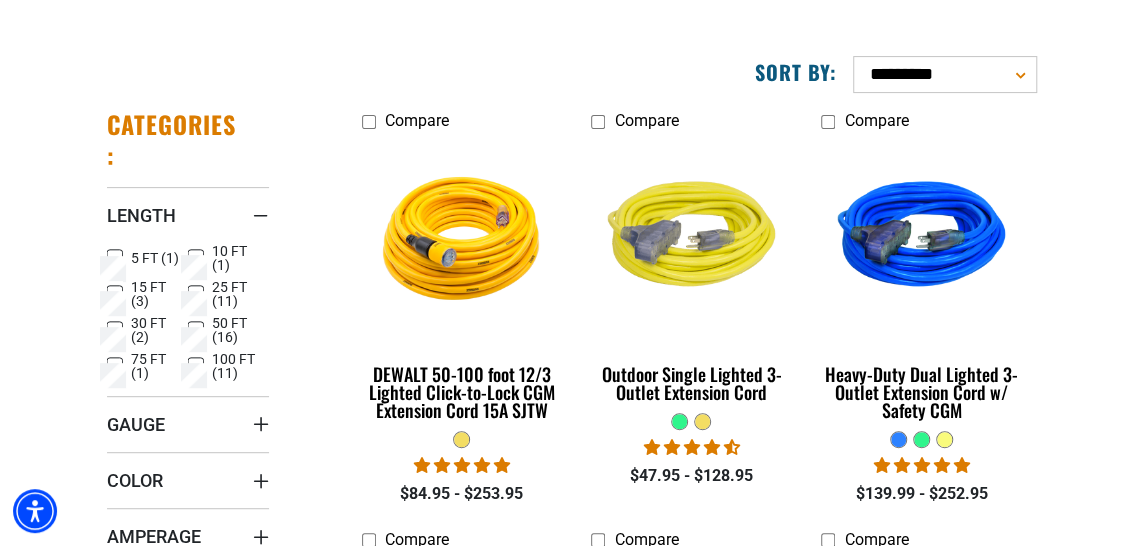 scroll, scrollTop: 300, scrollLeft: 0, axis: vertical 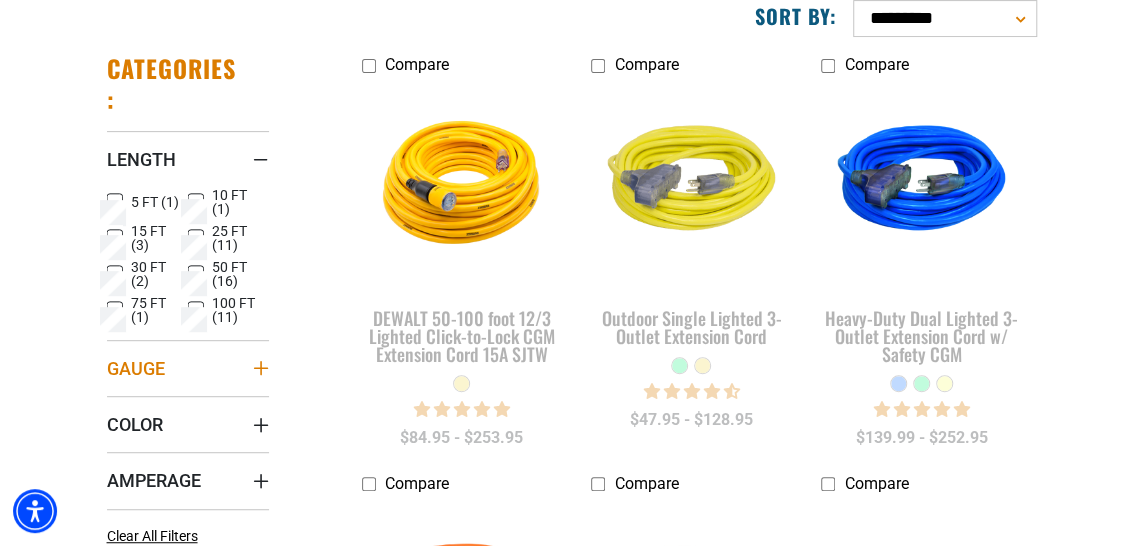 click 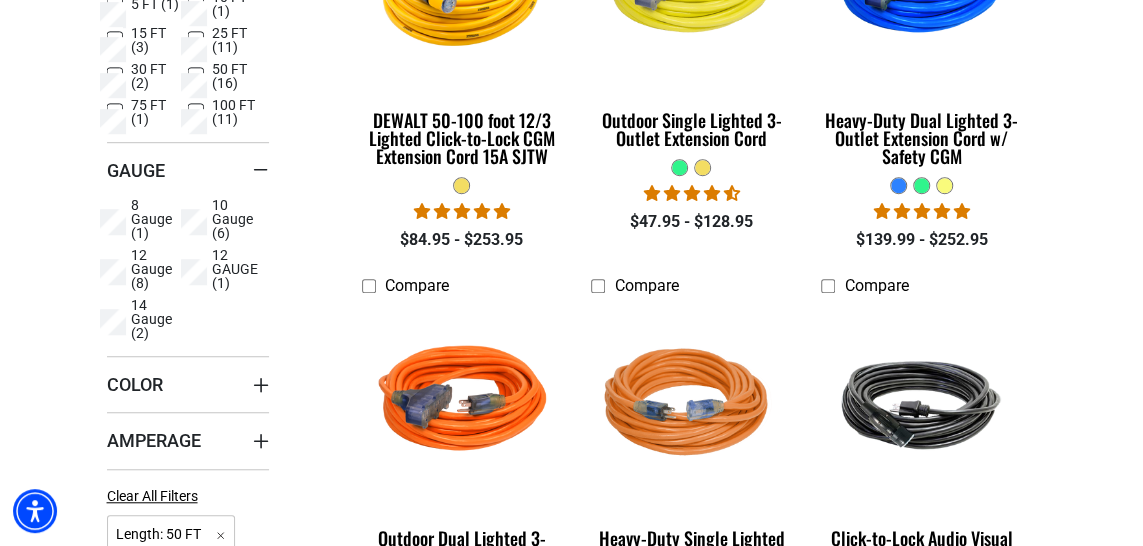scroll, scrollTop: 500, scrollLeft: 0, axis: vertical 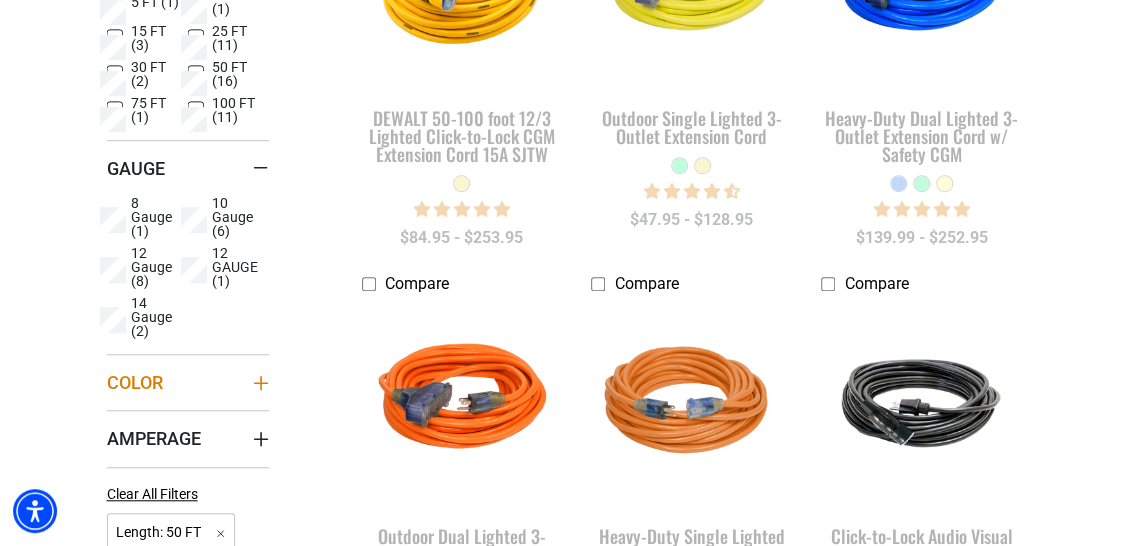 click on "Color" at bounding box center (135, 382) 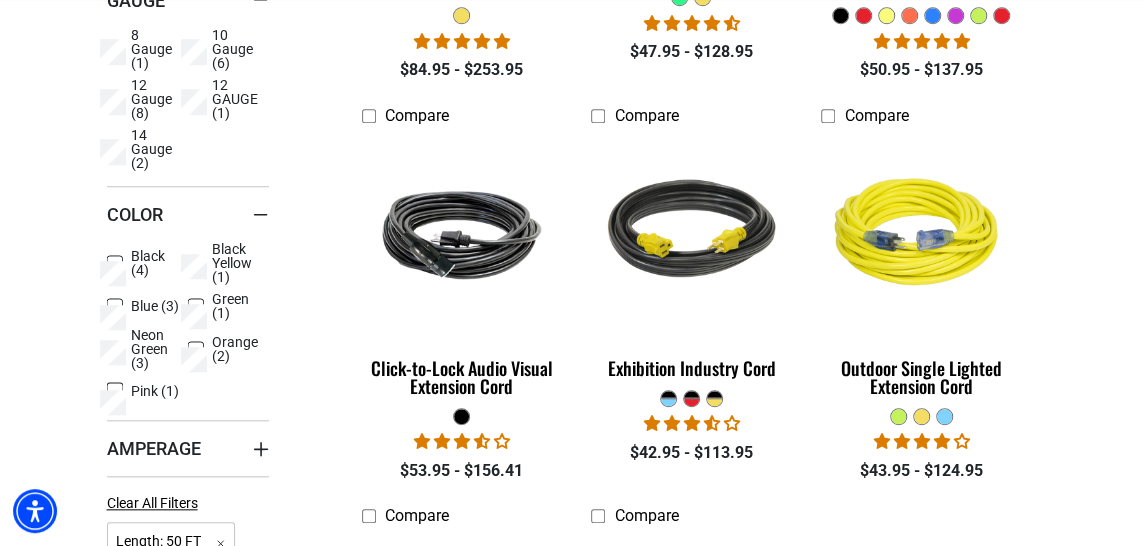 scroll, scrollTop: 700, scrollLeft: 0, axis: vertical 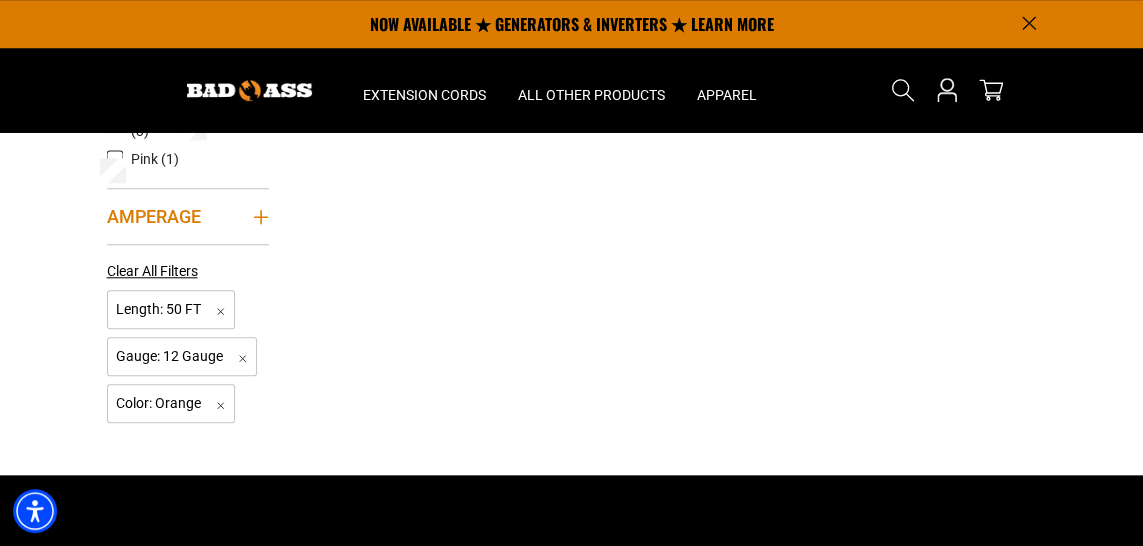 click 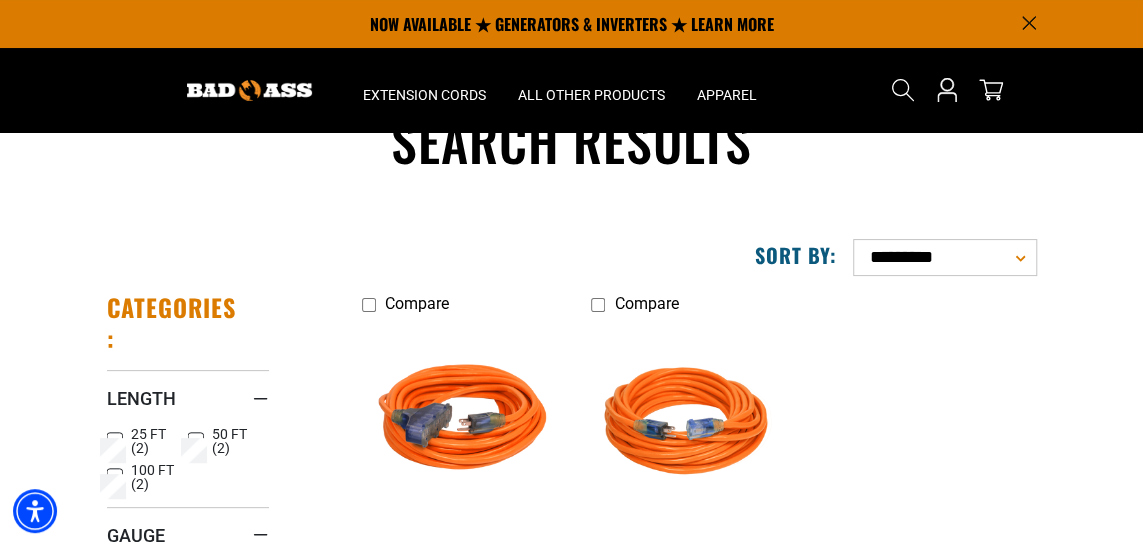 scroll, scrollTop: 0, scrollLeft: 0, axis: both 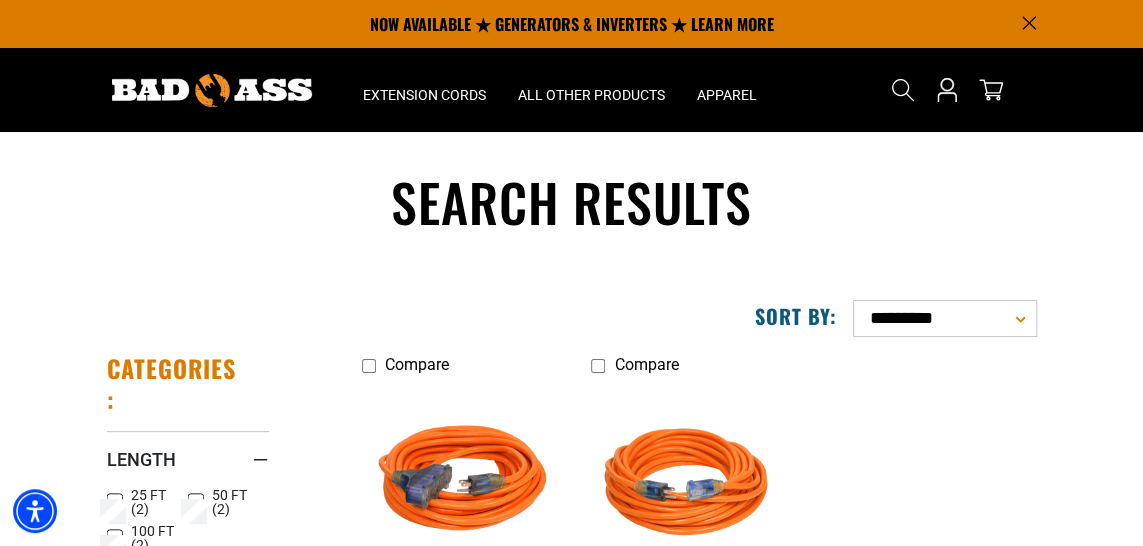 click on "**********" at bounding box center [945, 318] 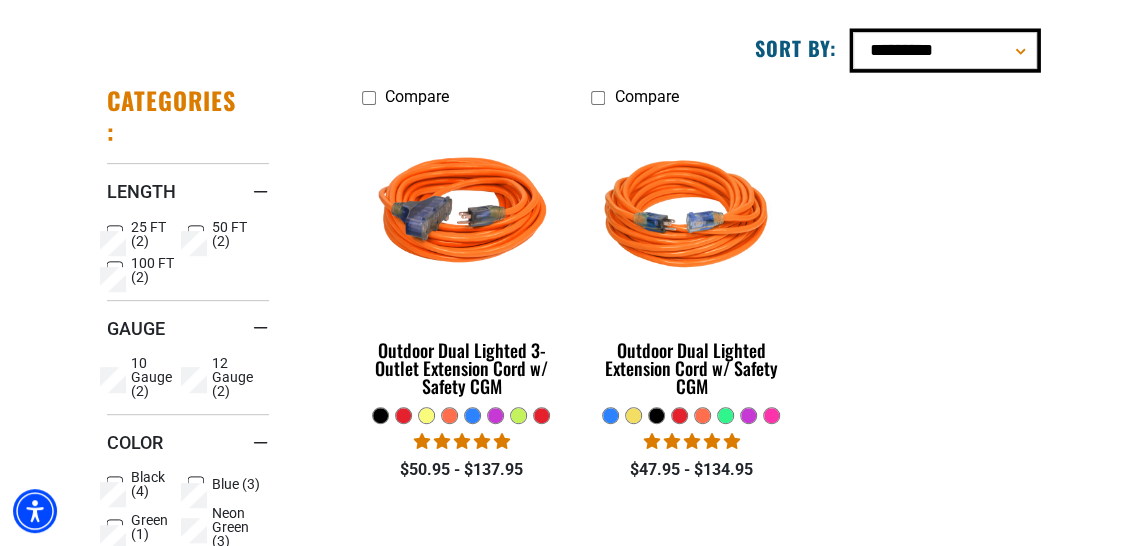 scroll, scrollTop: 300, scrollLeft: 0, axis: vertical 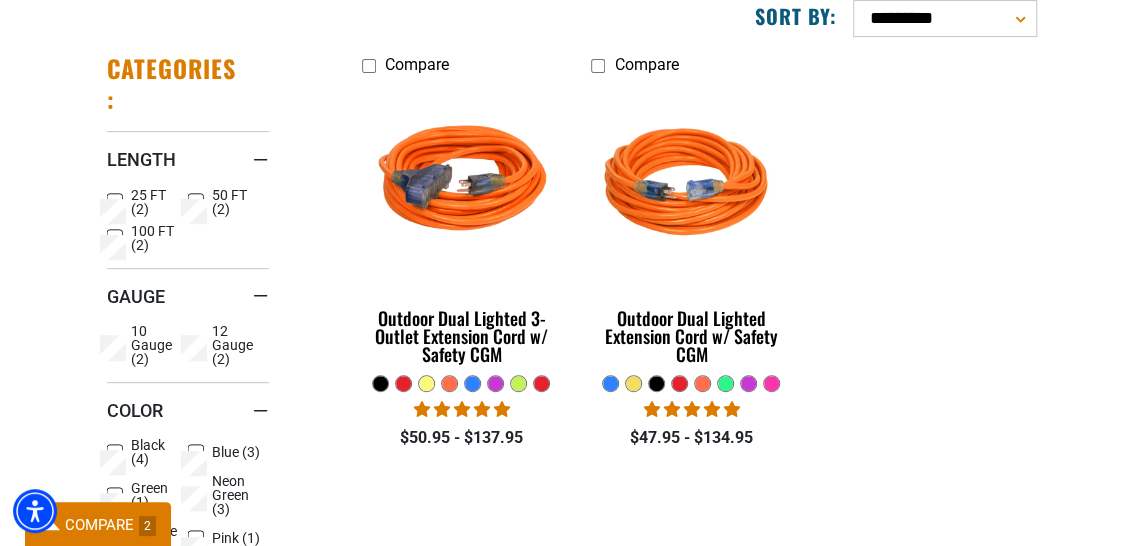 click on "Compare
Outdoor Dual Lighted 3-Outlet Extension Cord w/ Safety CGM" at bounding box center (692, 262) 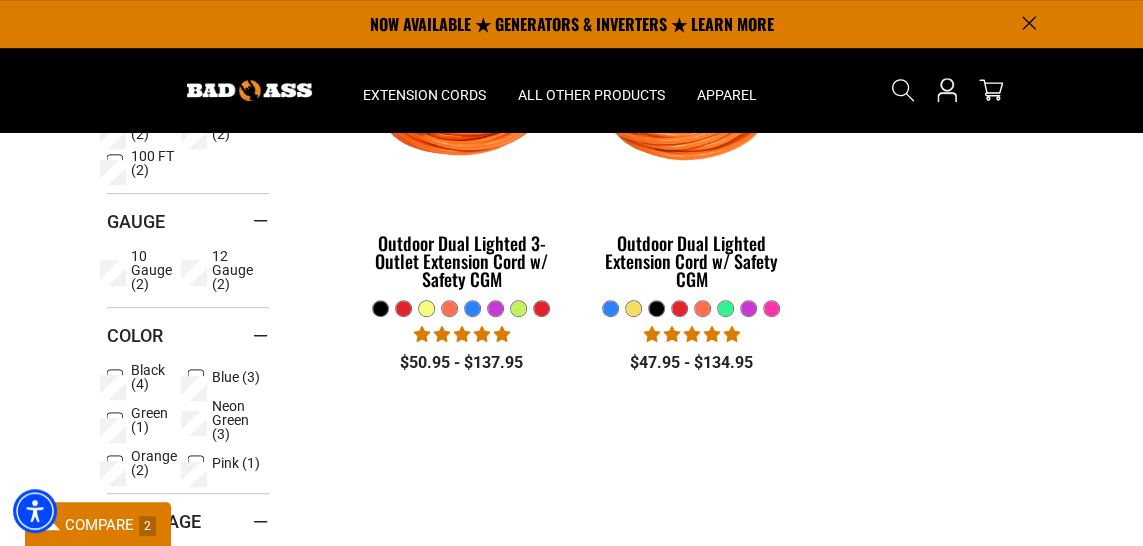 scroll, scrollTop: 200, scrollLeft: 0, axis: vertical 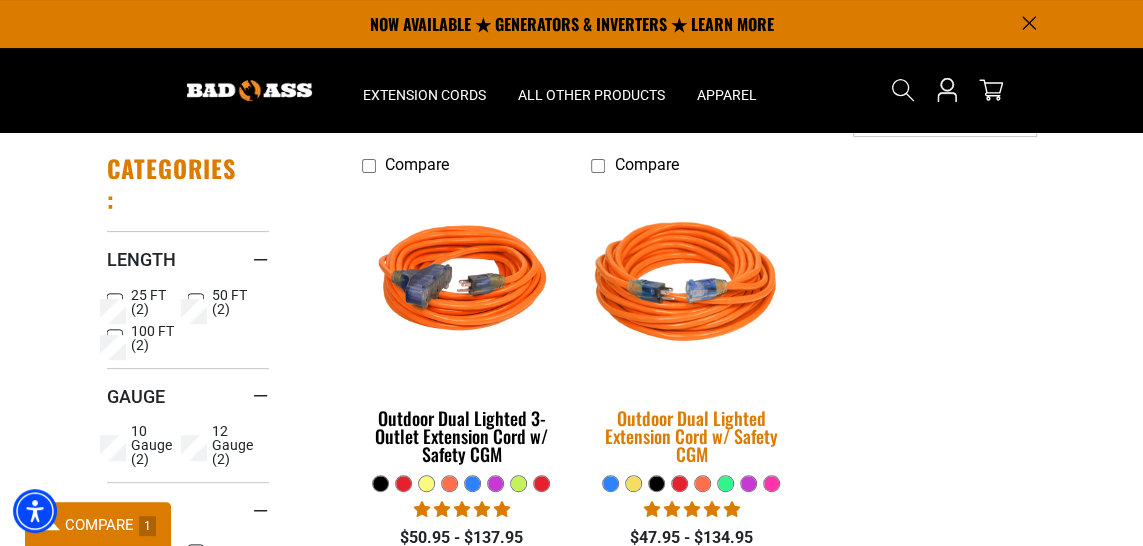 click at bounding box center [691, 285] 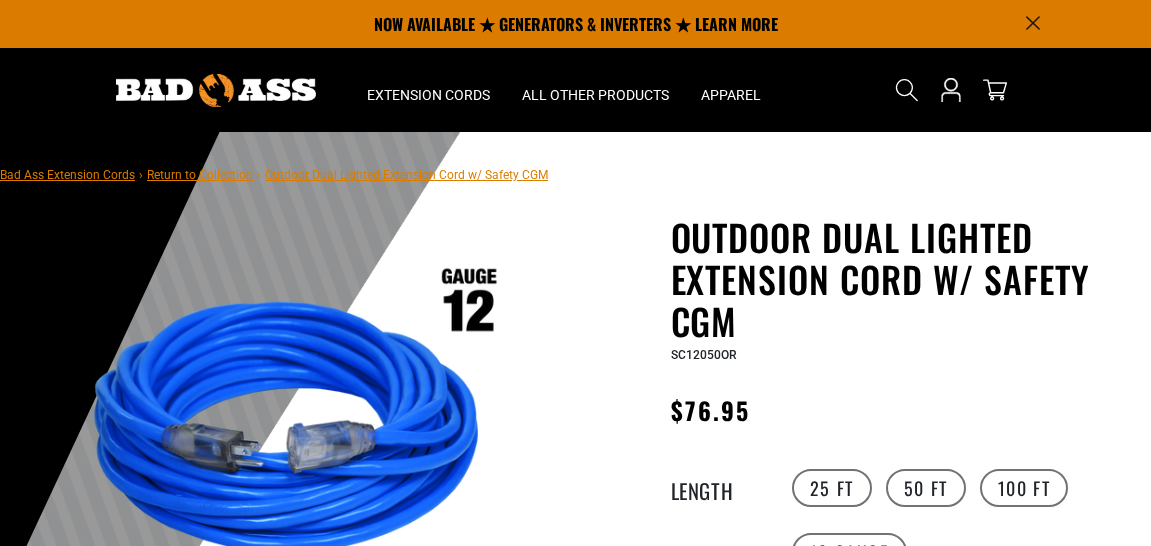 scroll, scrollTop: 0, scrollLeft: 0, axis: both 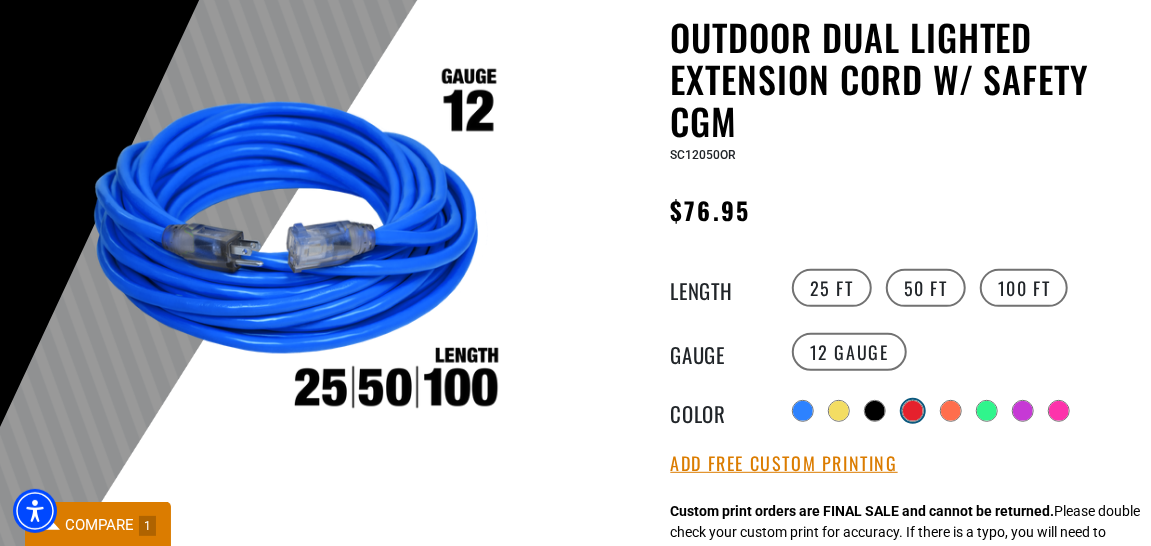 click at bounding box center [913, 411] 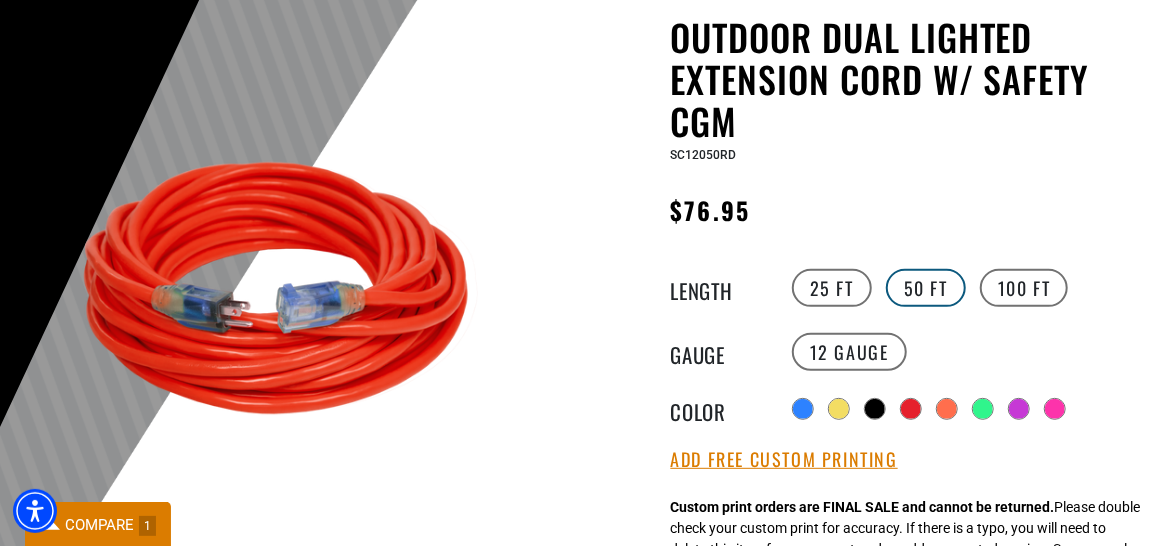 click on "50 FT" at bounding box center (926, 288) 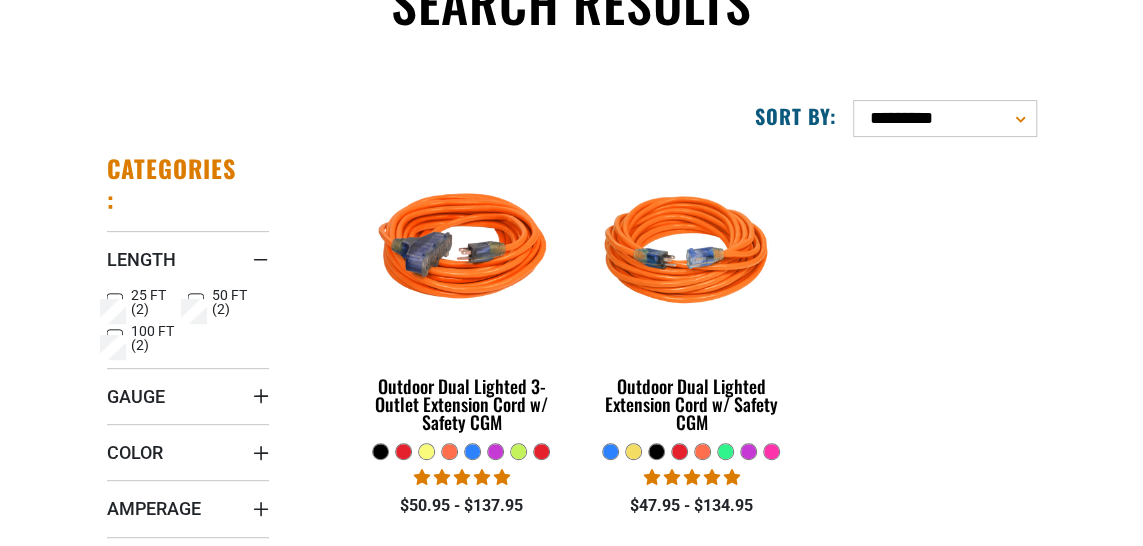 scroll, scrollTop: 200, scrollLeft: 0, axis: vertical 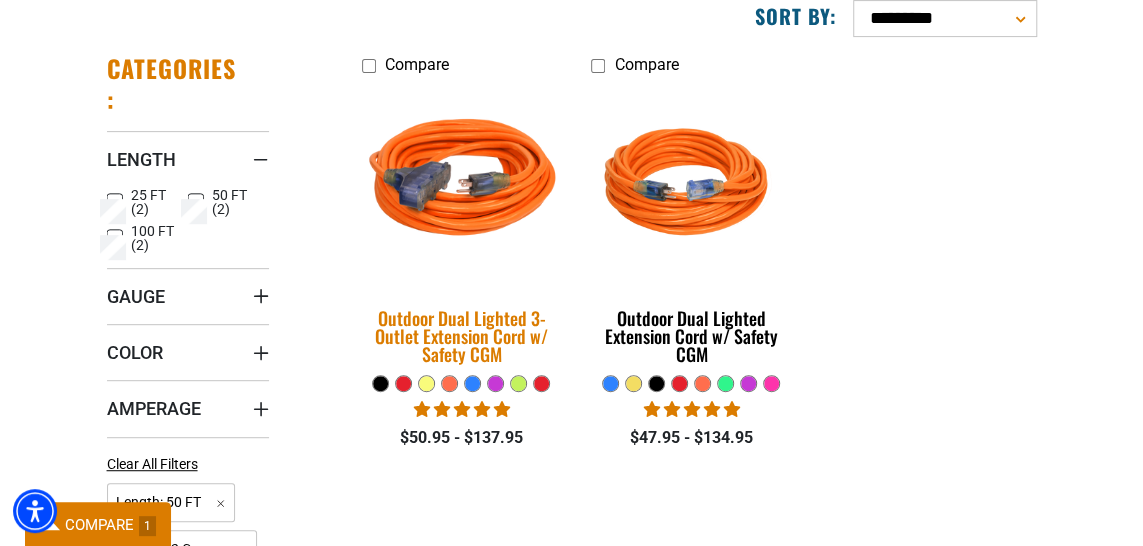 click on "Outdoor Dual Lighted 3-Outlet Extension Cord w/ Safety CGM" at bounding box center [462, 336] 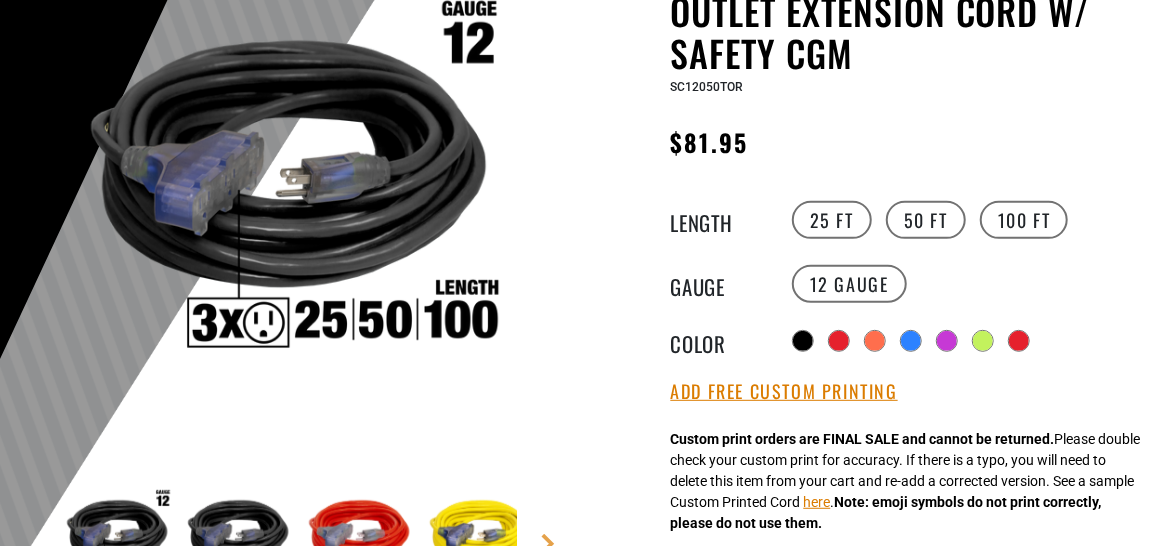 scroll, scrollTop: 300, scrollLeft: 0, axis: vertical 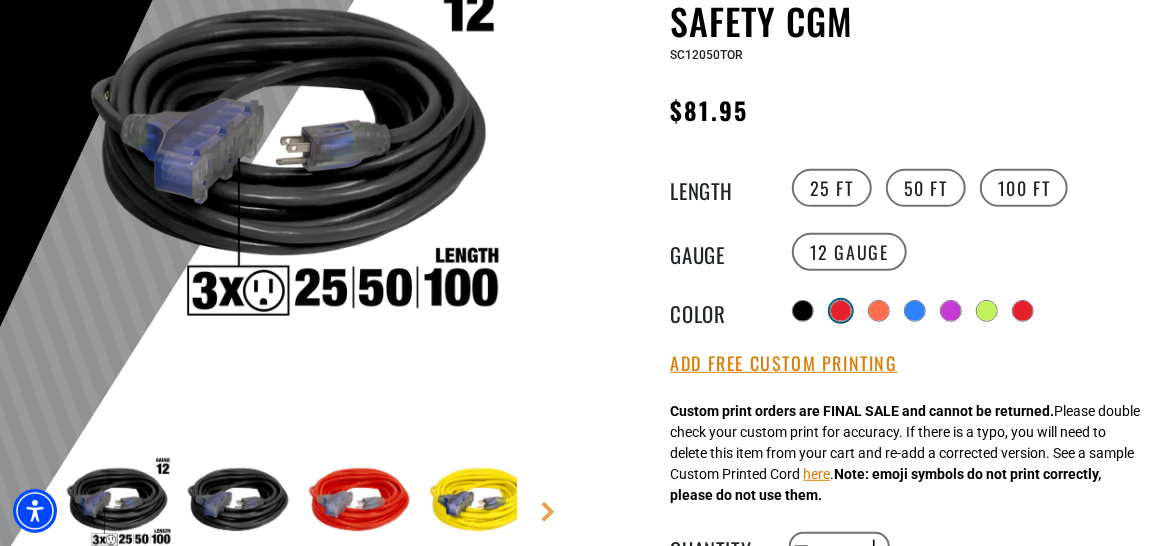 click at bounding box center (841, 311) 